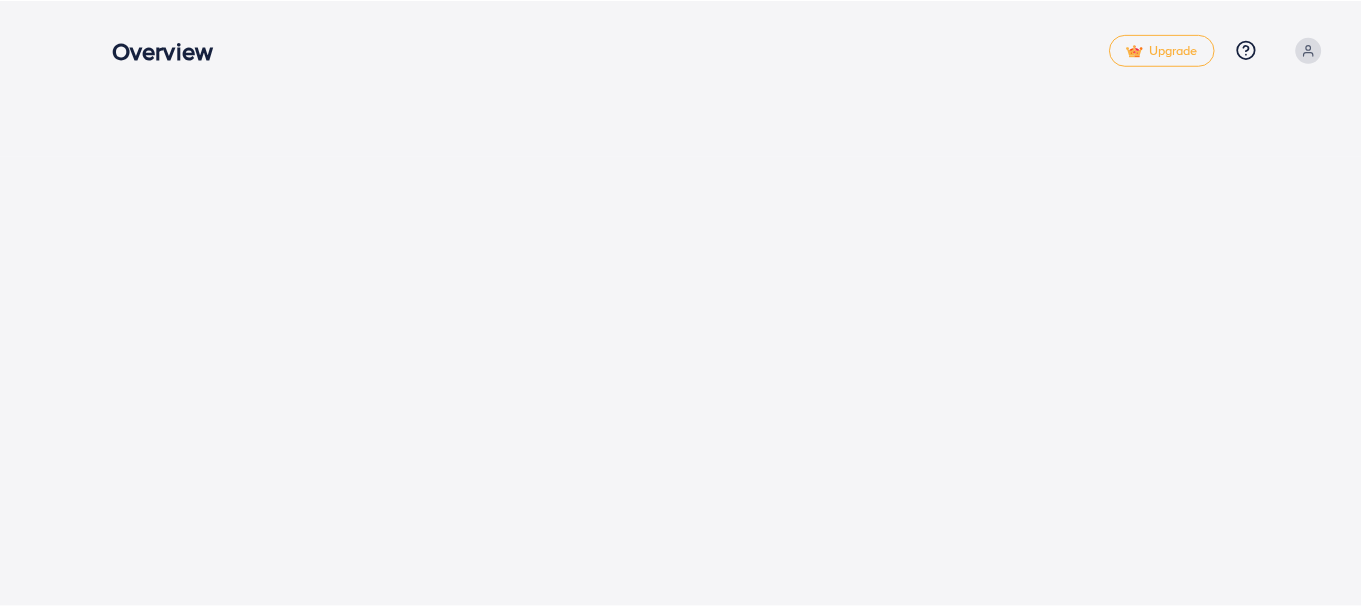 scroll, scrollTop: 0, scrollLeft: 0, axis: both 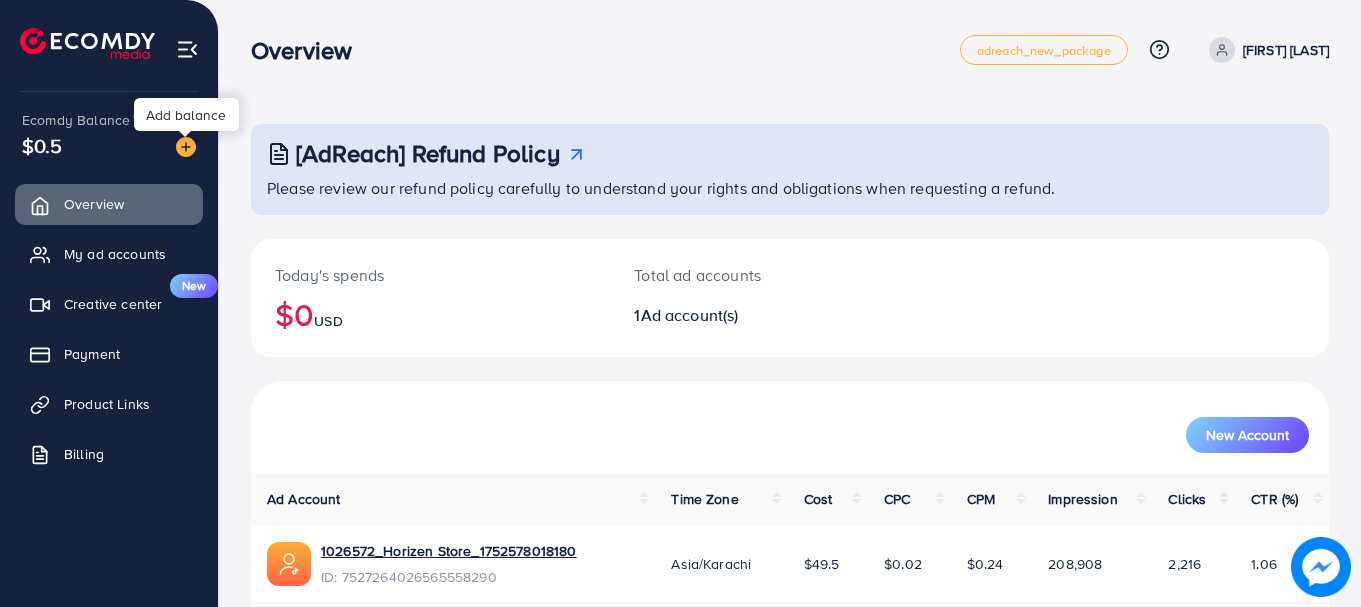 click at bounding box center [186, 147] 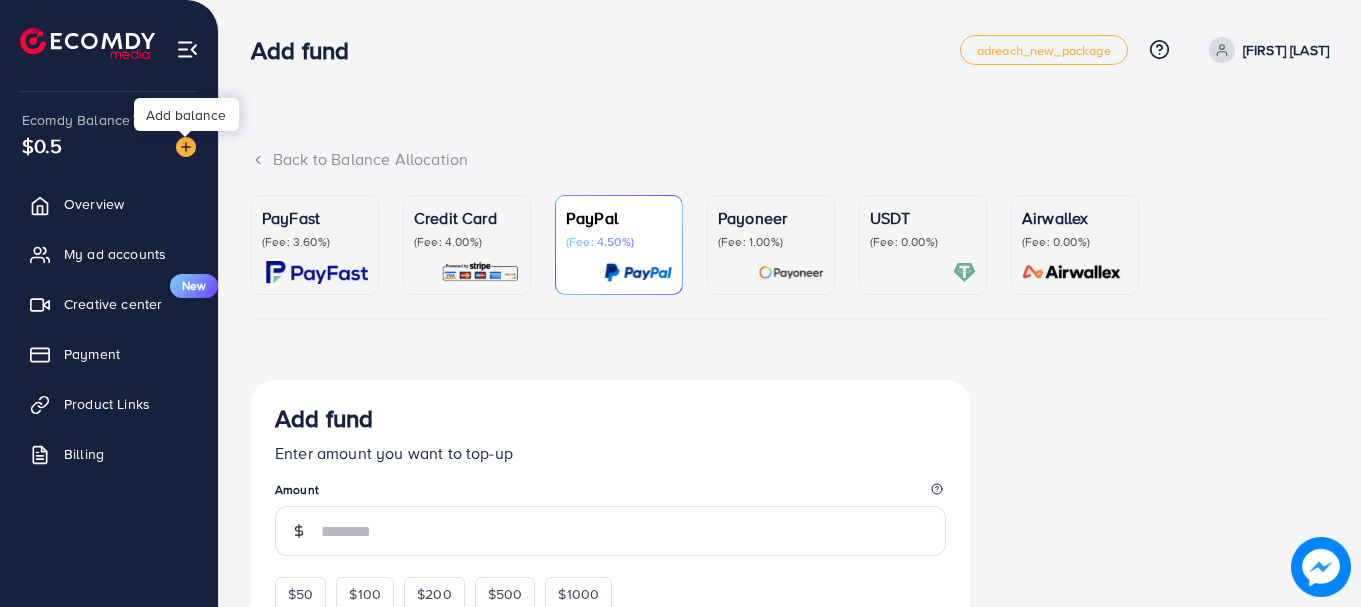 click on "(Fee: 3.60%)" at bounding box center (315, 242) 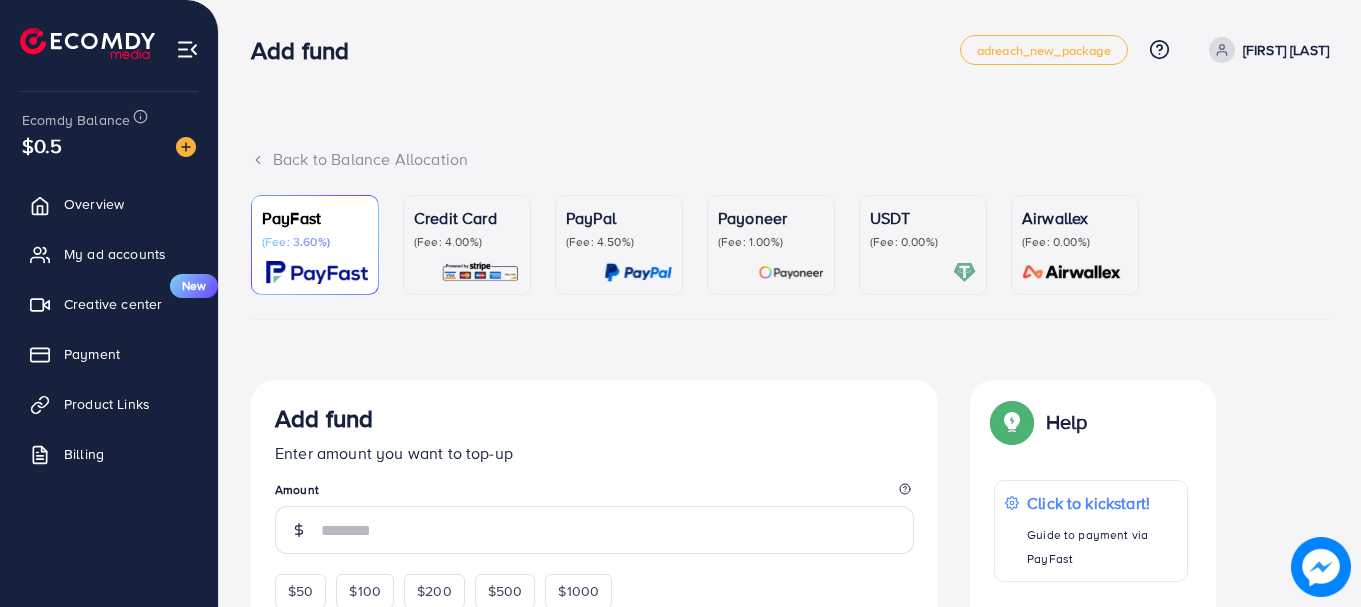 scroll, scrollTop: 389, scrollLeft: 0, axis: vertical 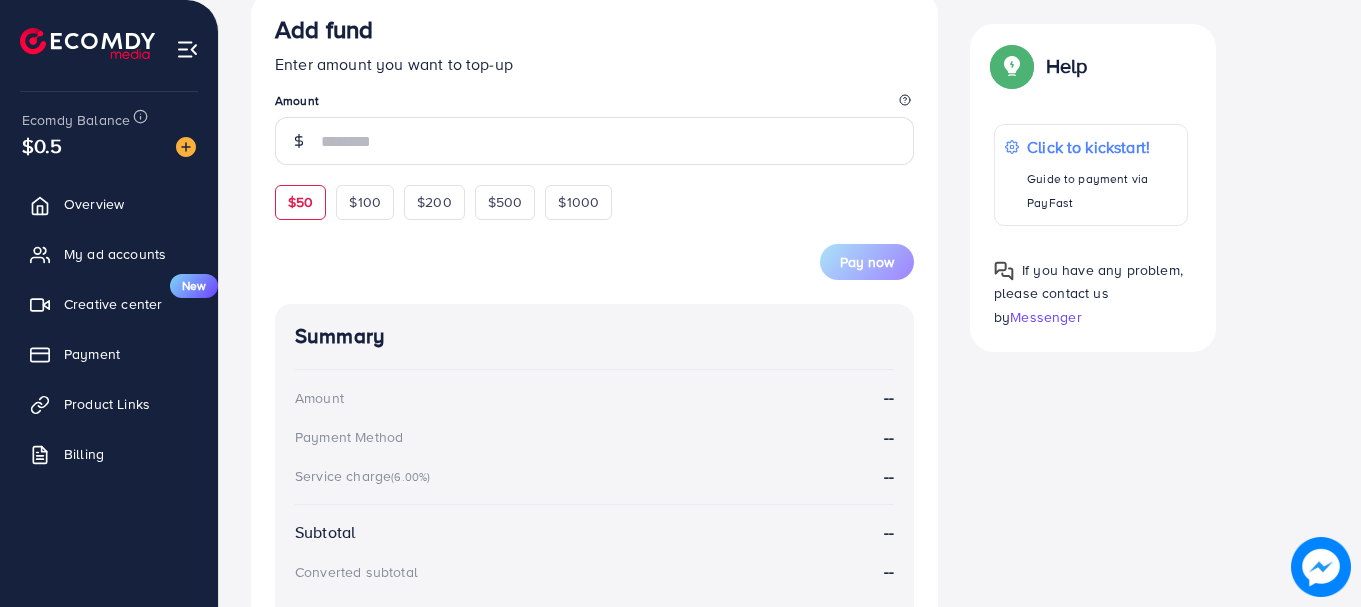 click on "$50" at bounding box center [300, 202] 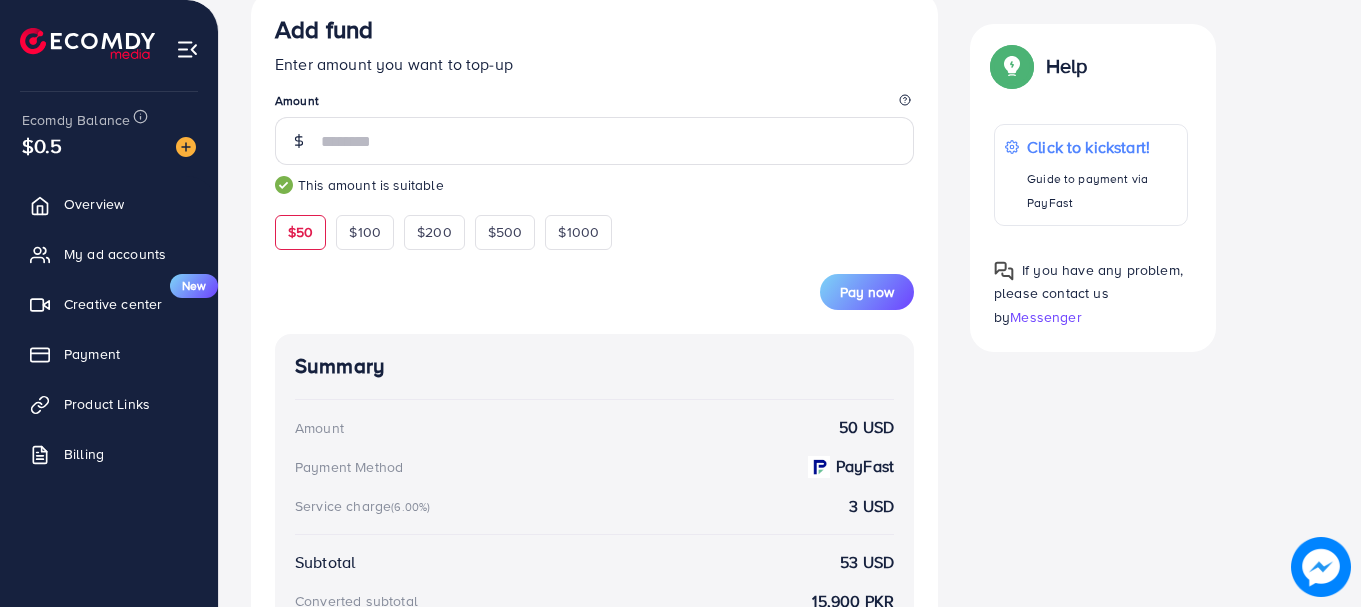 type on "**" 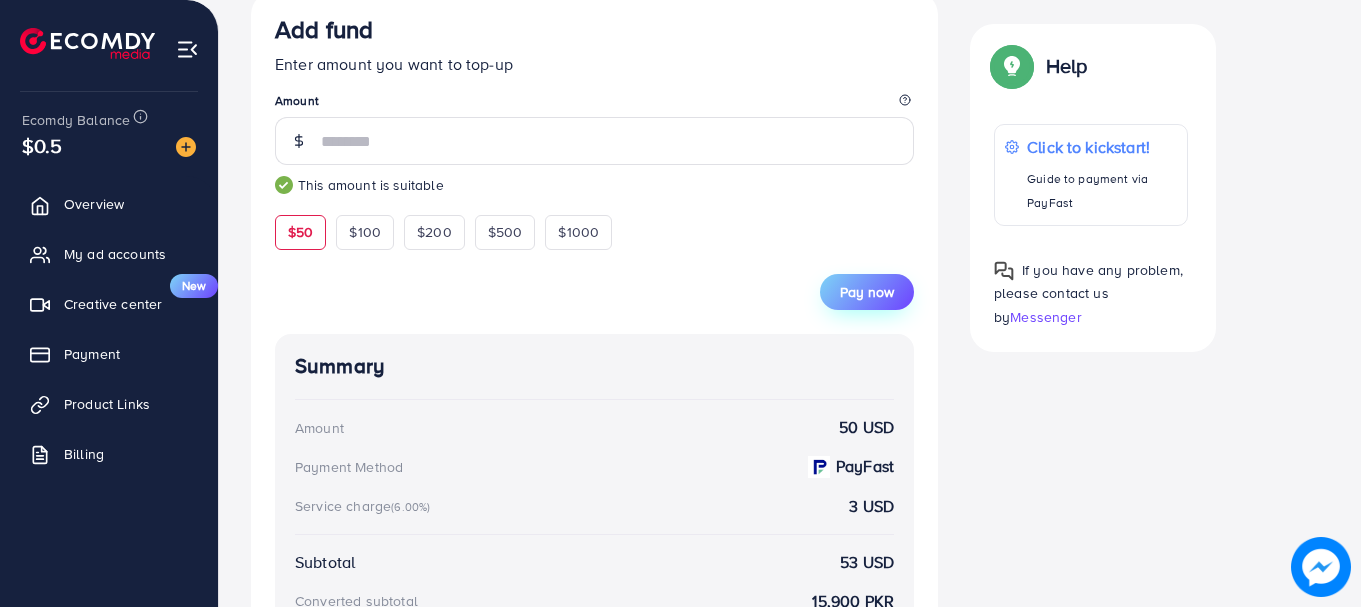 click on "Pay now" at bounding box center [867, 292] 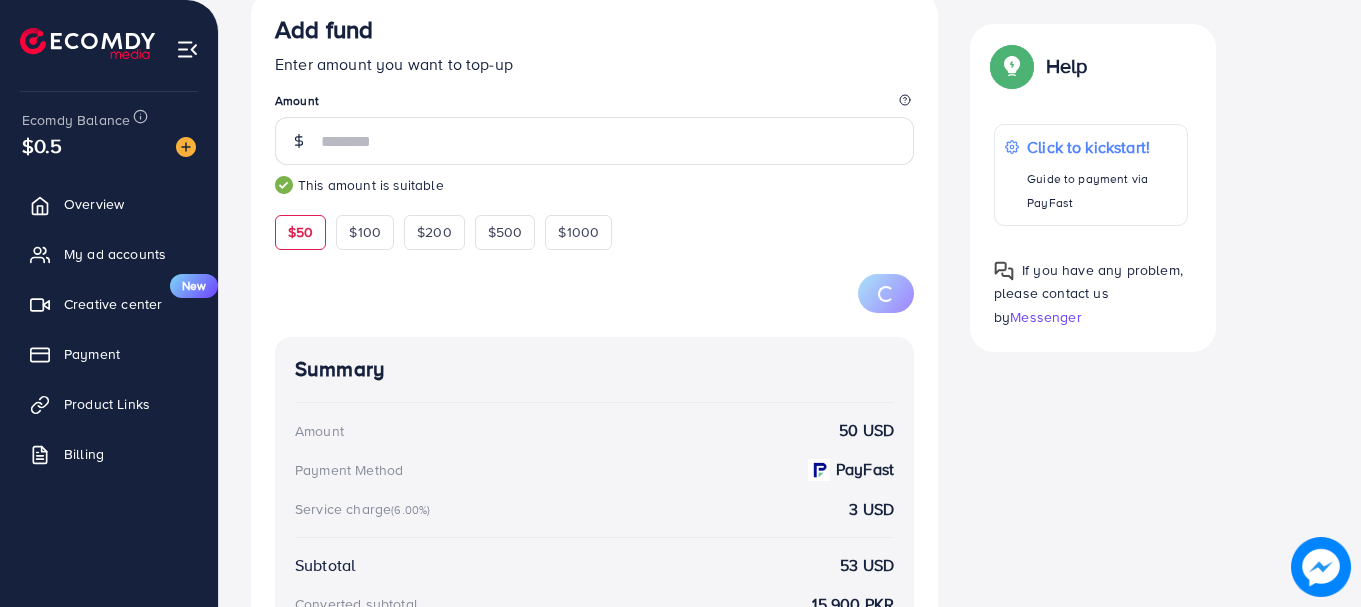 click at bounding box center [594, 281] 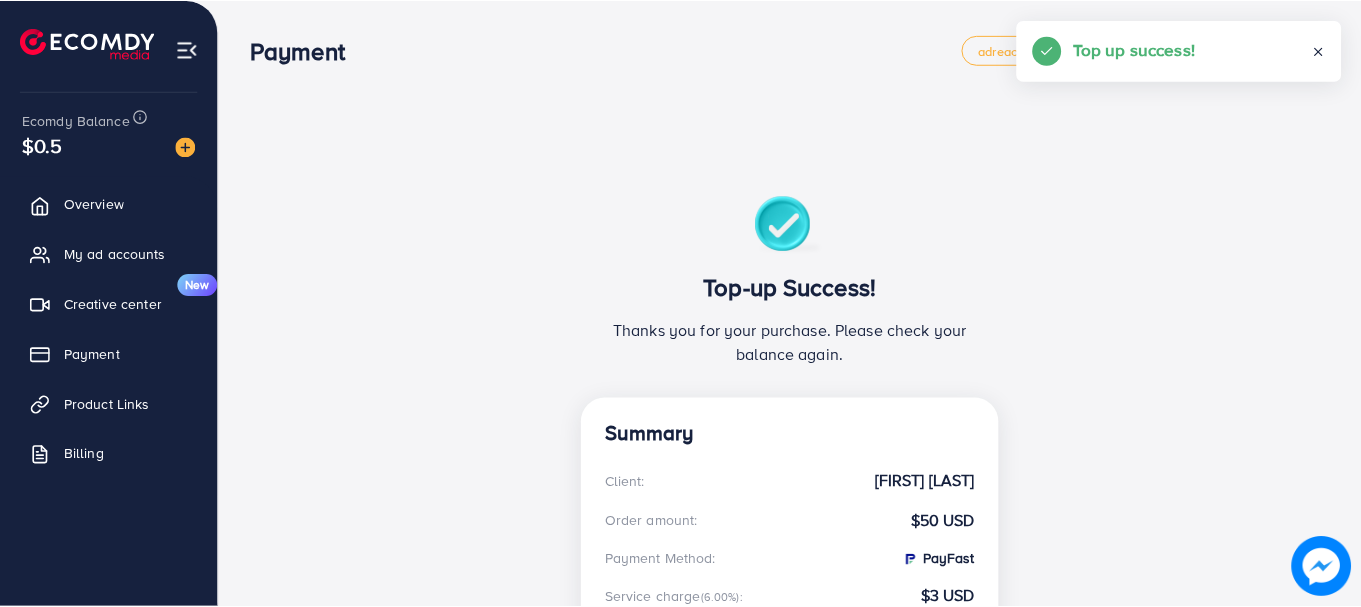 scroll, scrollTop: 0, scrollLeft: 0, axis: both 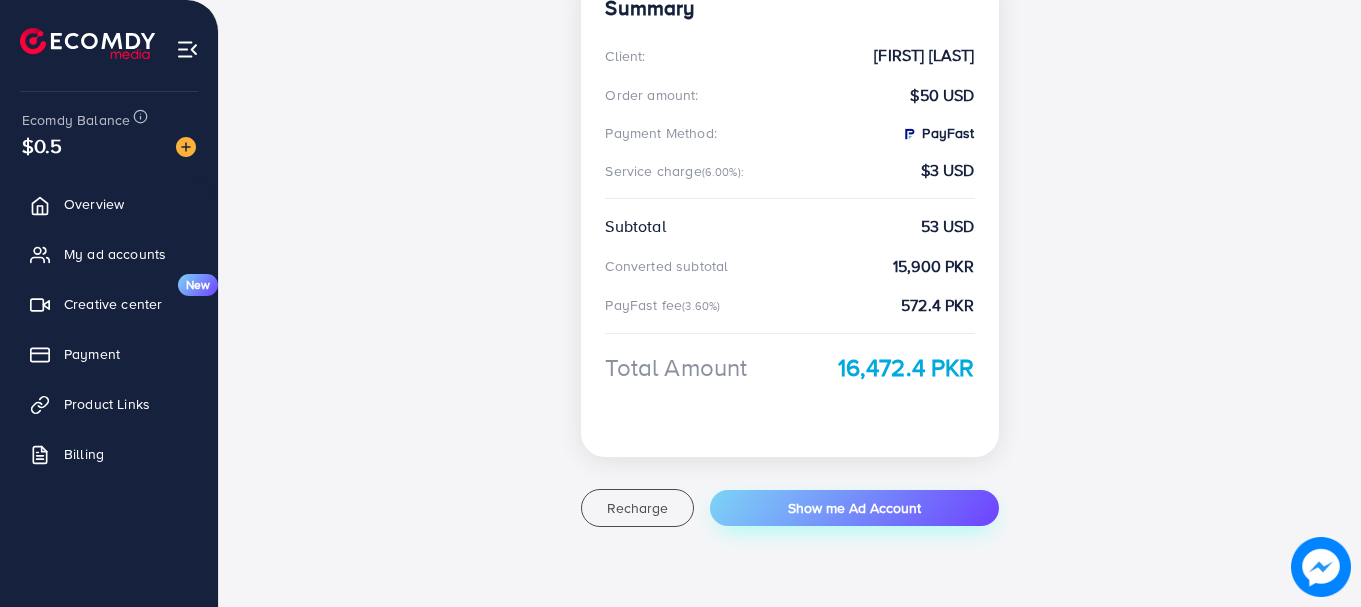 click on "Show me Ad Account" at bounding box center [854, 508] 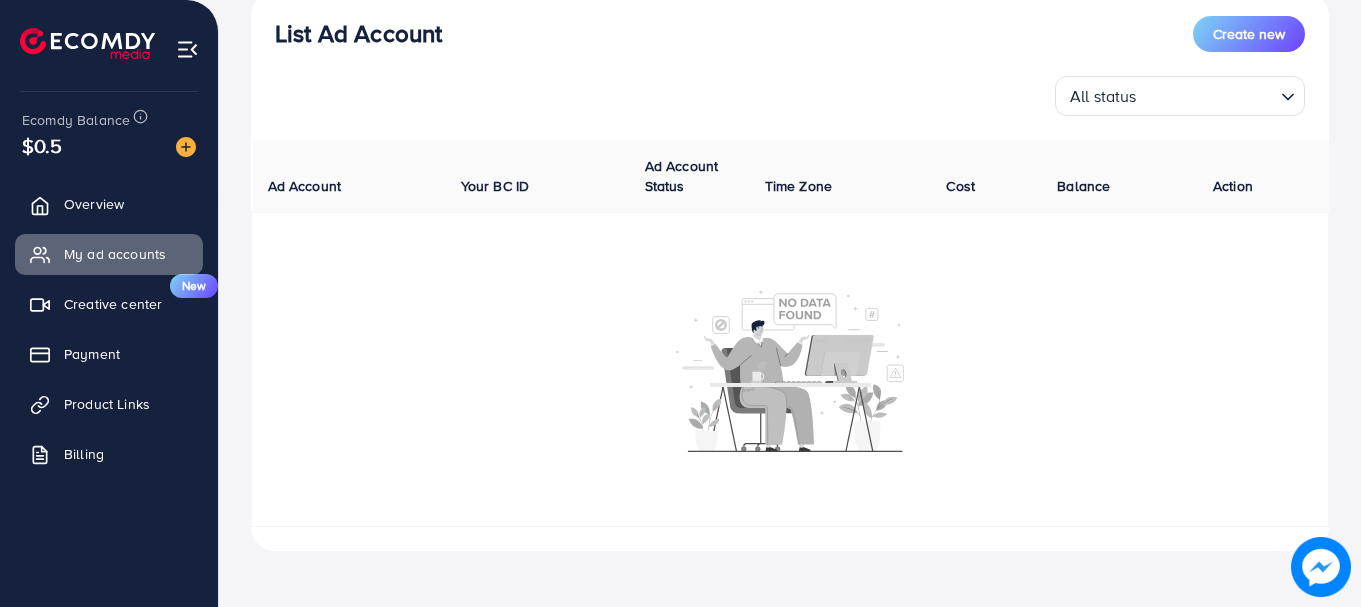 scroll, scrollTop: 0, scrollLeft: 0, axis: both 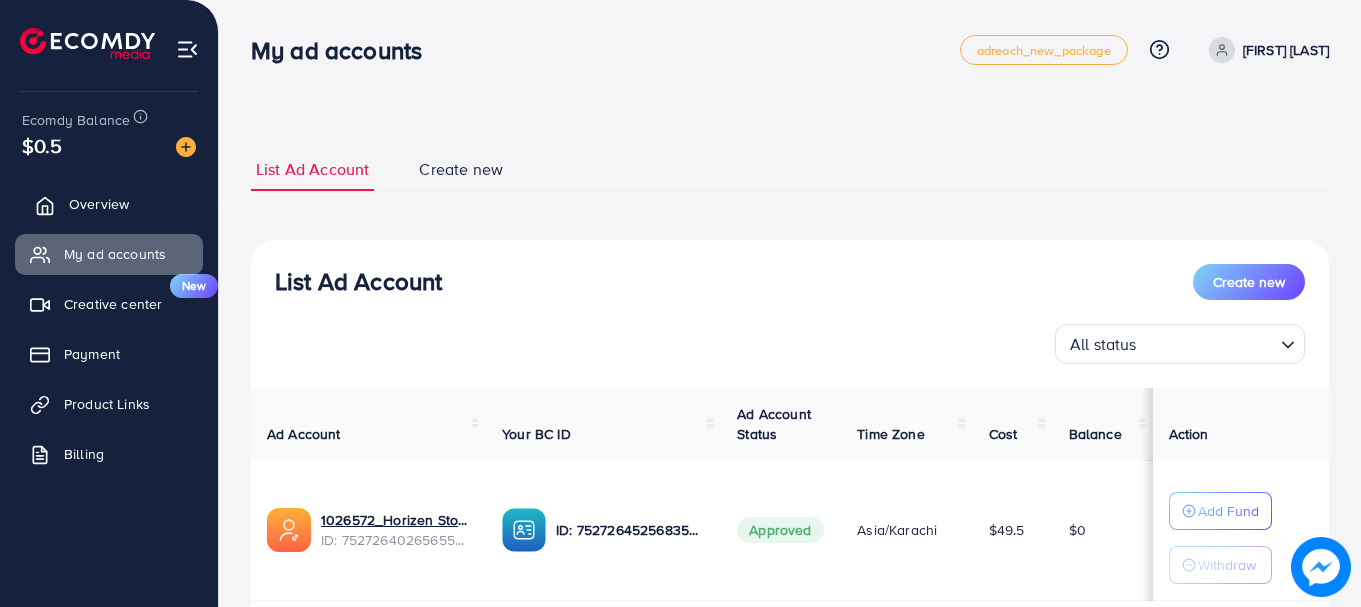 click on "Overview" at bounding box center (109, 204) 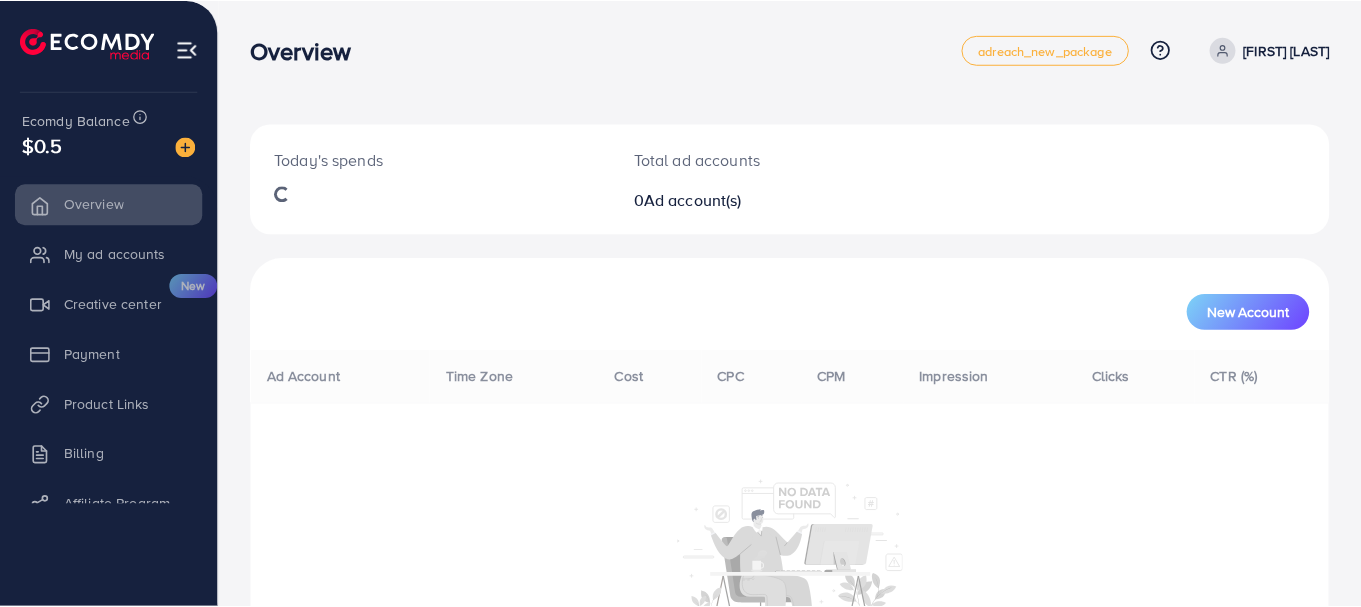 scroll, scrollTop: 0, scrollLeft: 0, axis: both 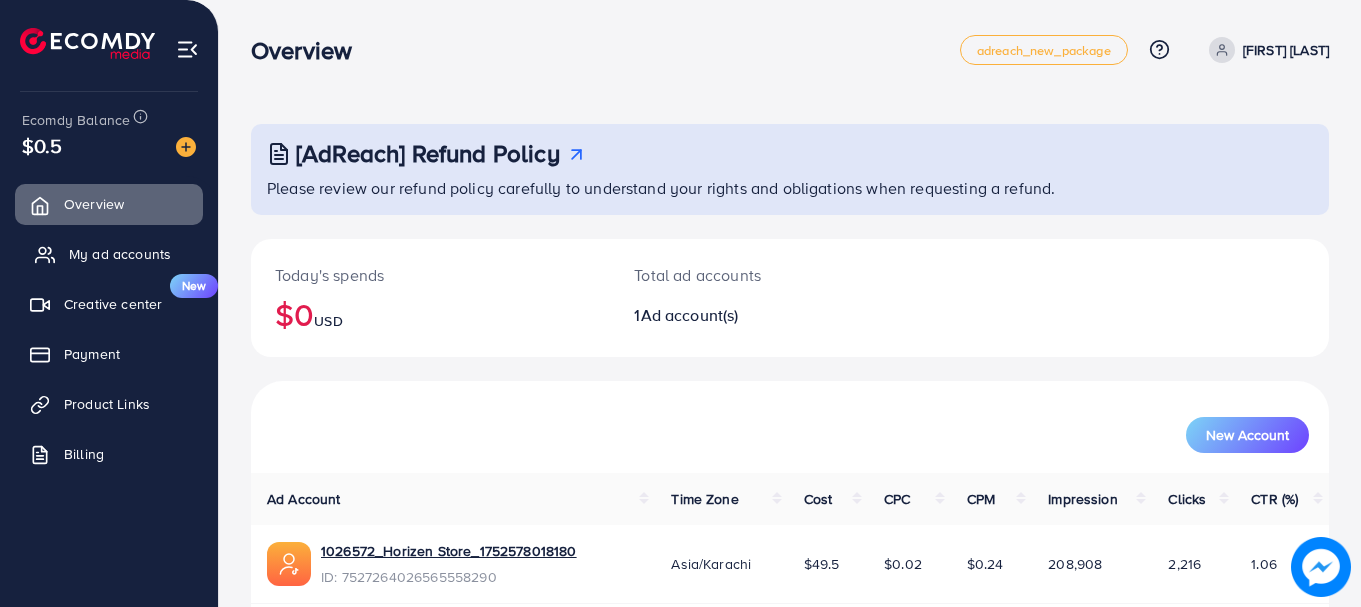 click on "My ad accounts" at bounding box center [109, 254] 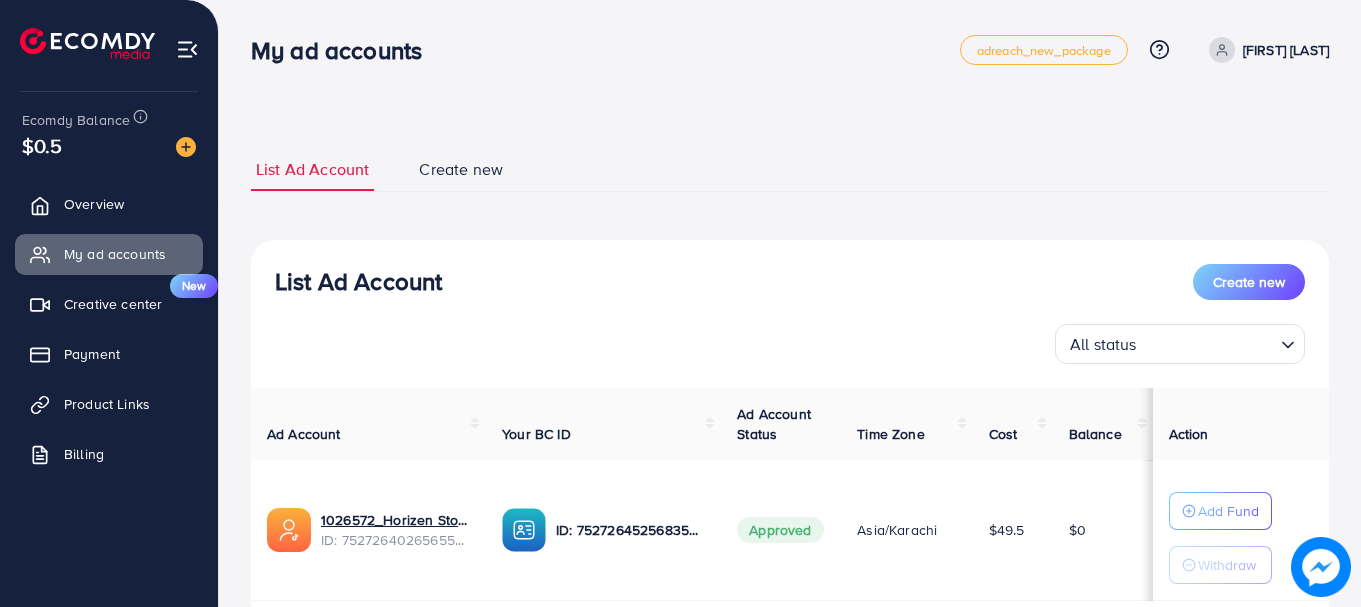 click on "$0" at bounding box center [1077, 530] 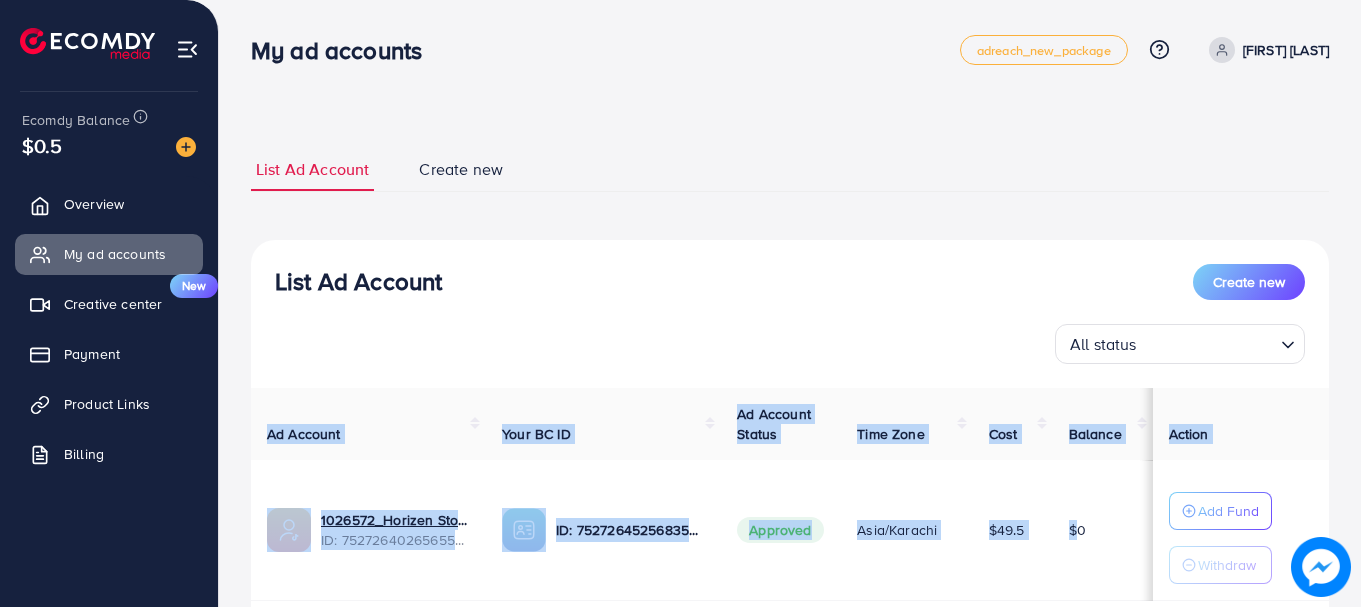 click on "$0" at bounding box center (1077, 530) 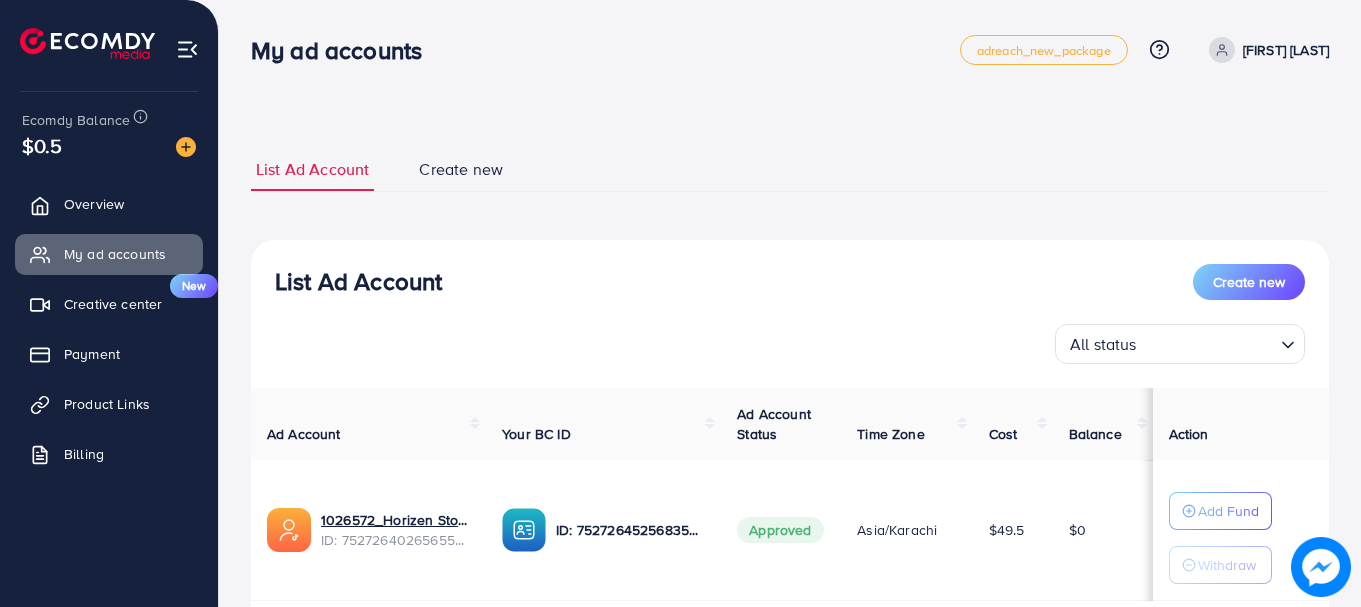 click on "All status
Loading..." at bounding box center (790, 344) 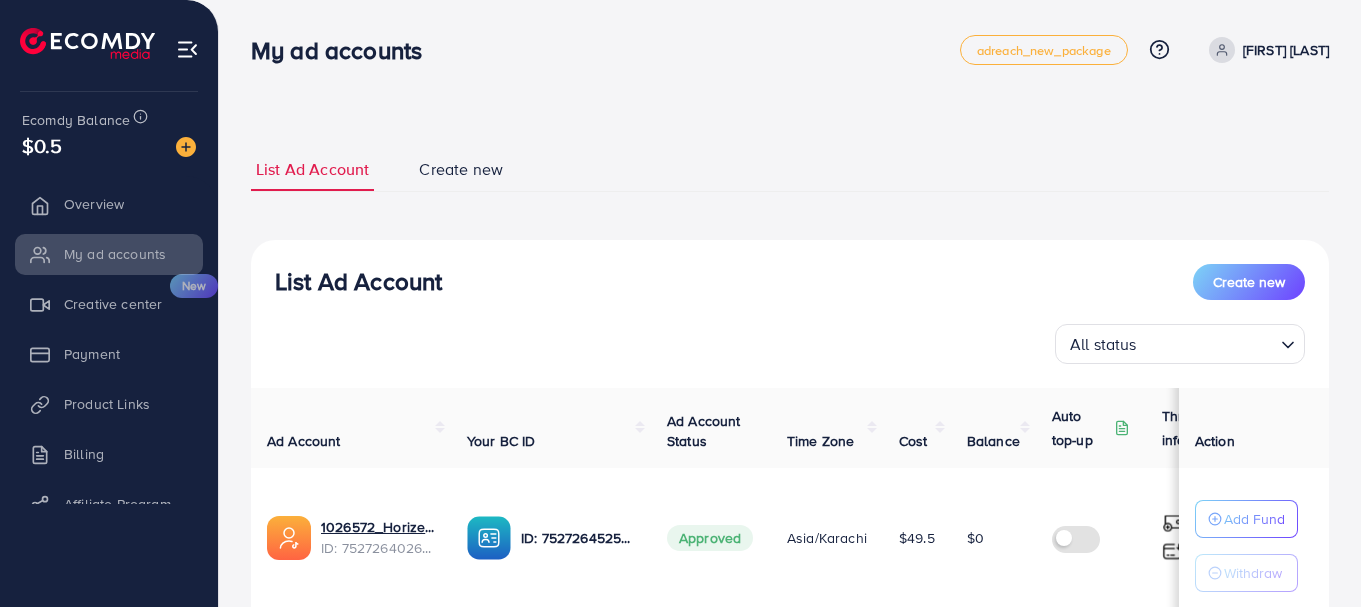 scroll, scrollTop: 0, scrollLeft: 0, axis: both 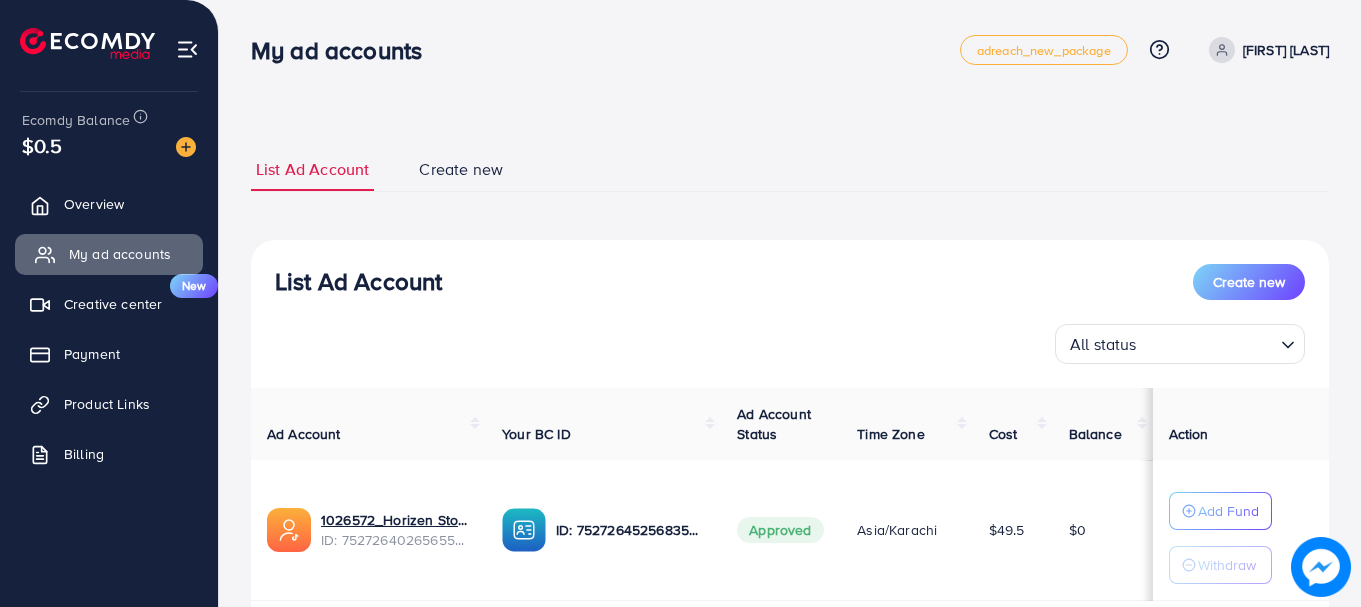 click on "My ad accounts" at bounding box center (109, 254) 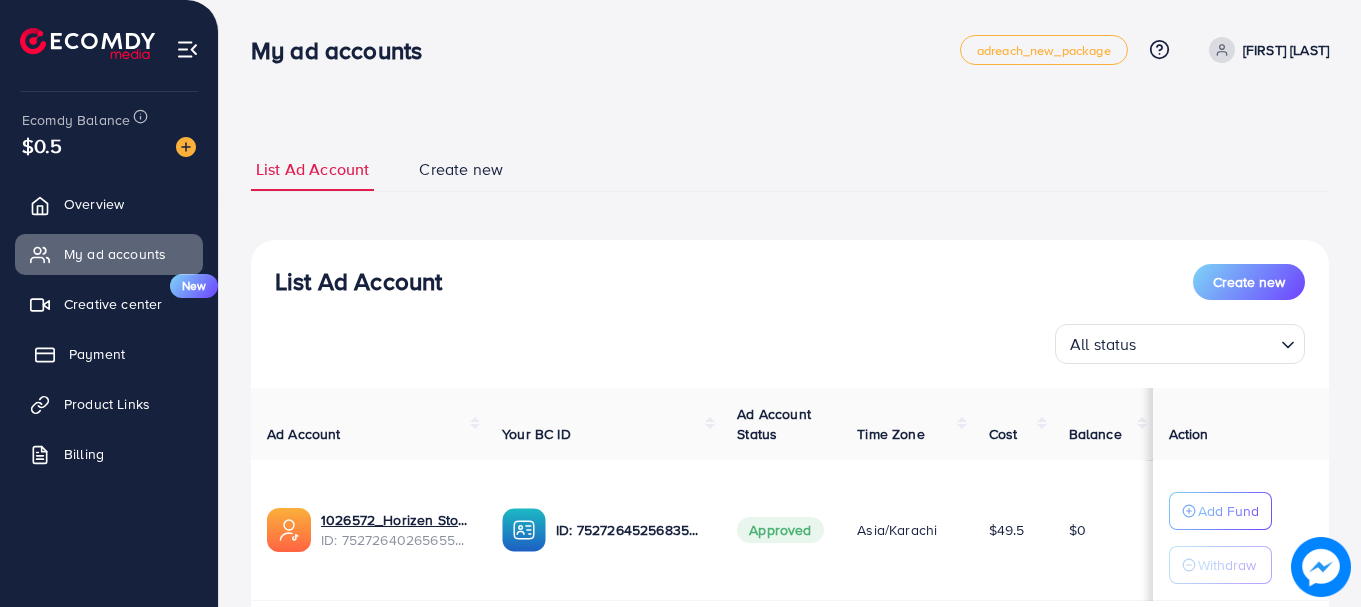 click on "Payment" at bounding box center [97, 354] 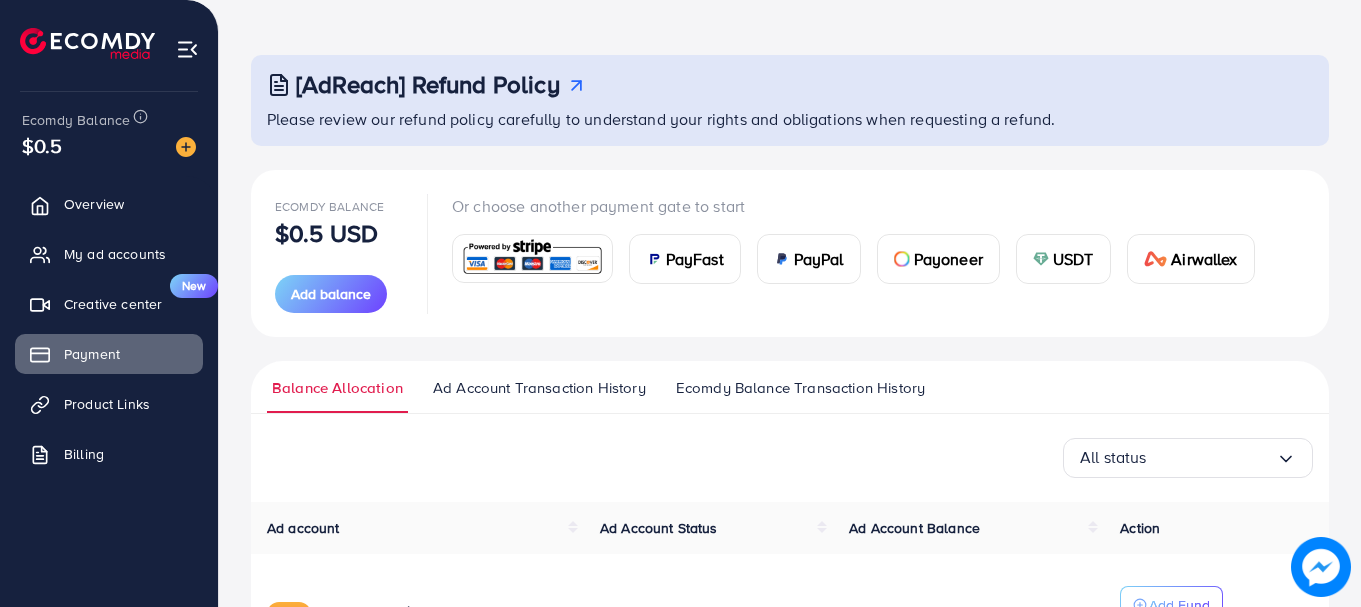 scroll, scrollTop: 241, scrollLeft: 0, axis: vertical 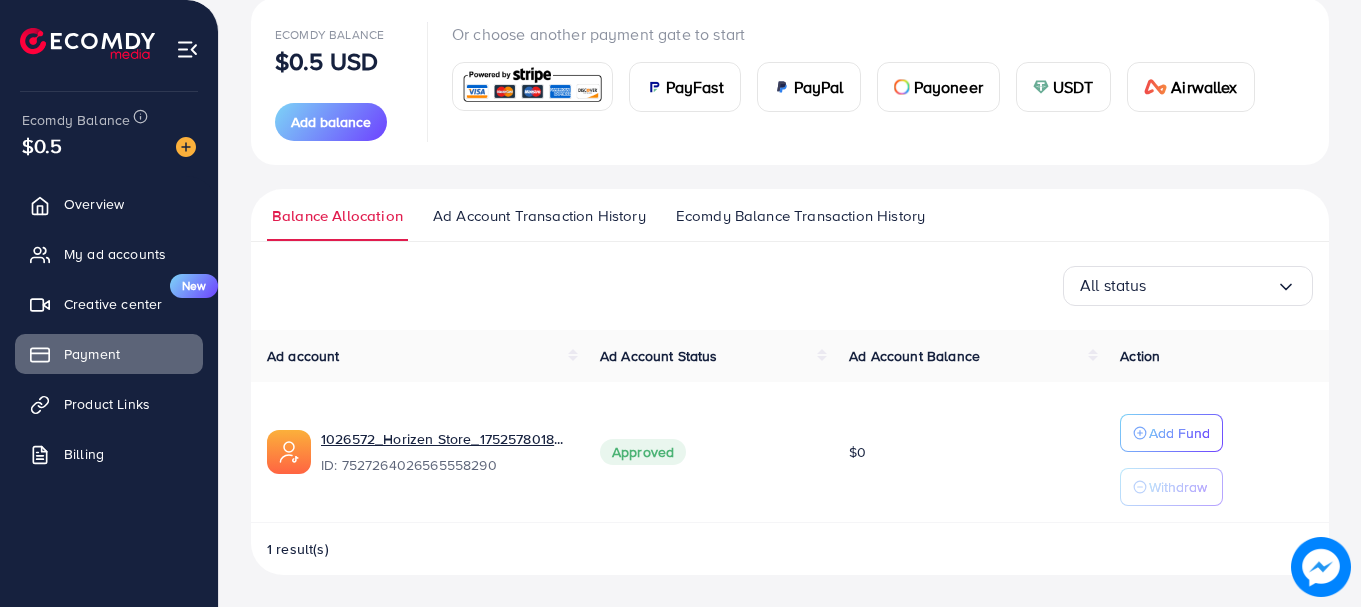 click on "$0" at bounding box center (857, 452) 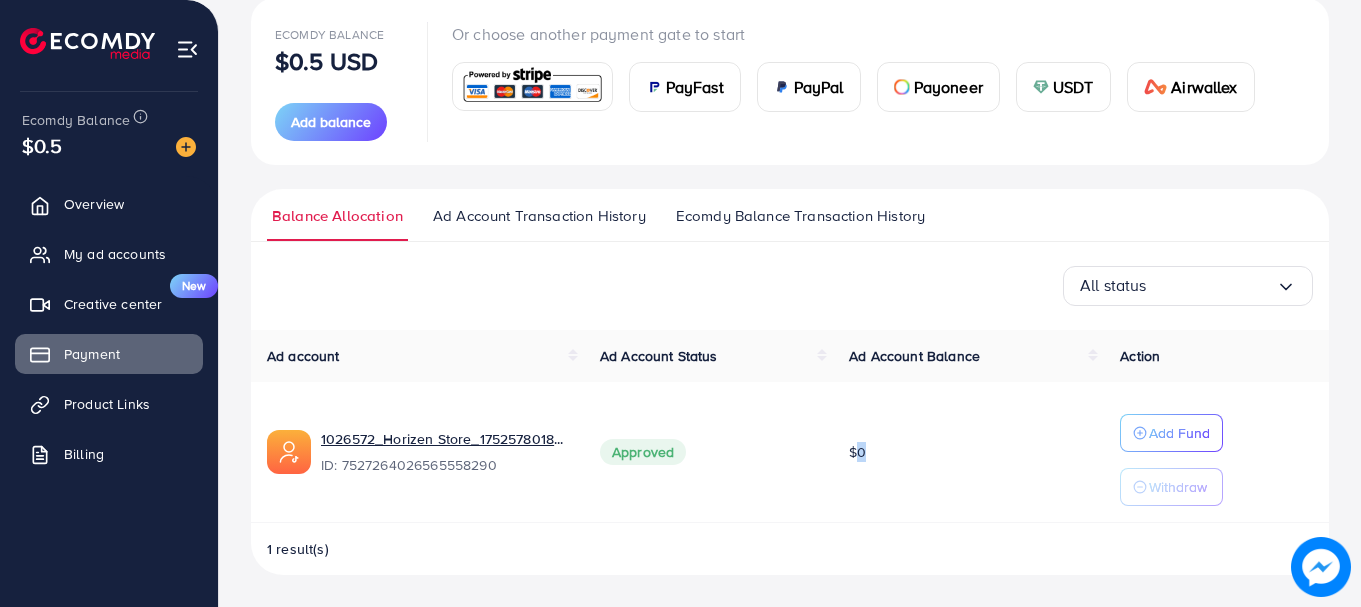 click on "$0" at bounding box center (857, 452) 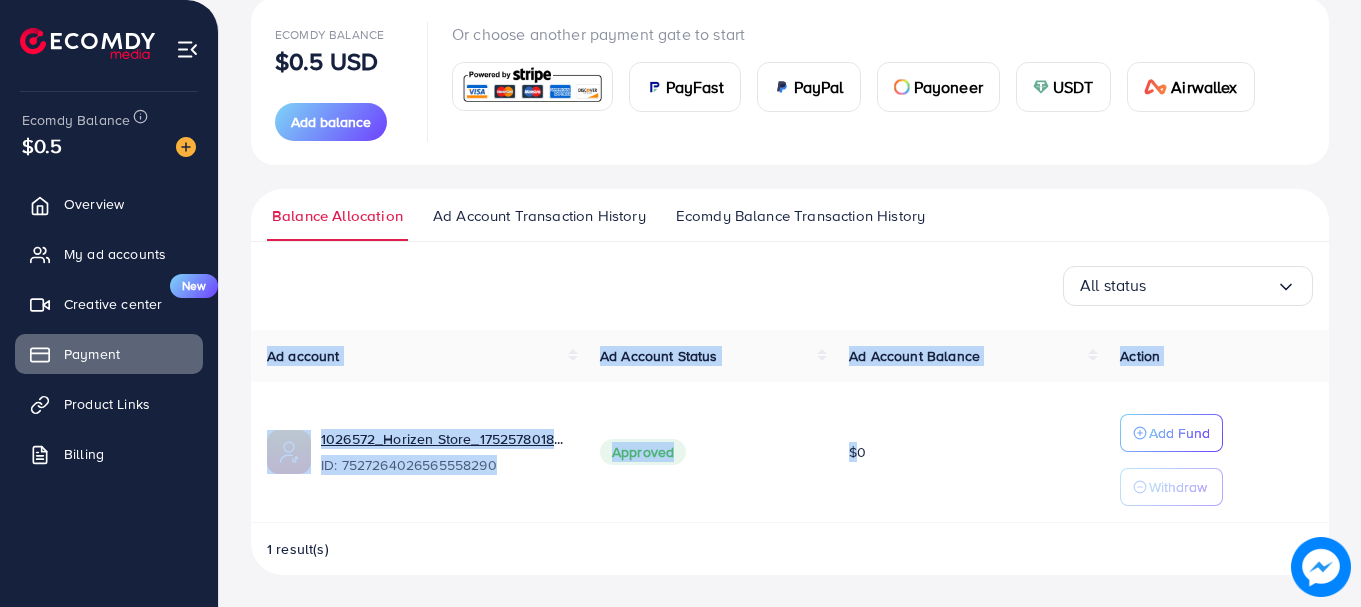 click on "$0" at bounding box center [857, 452] 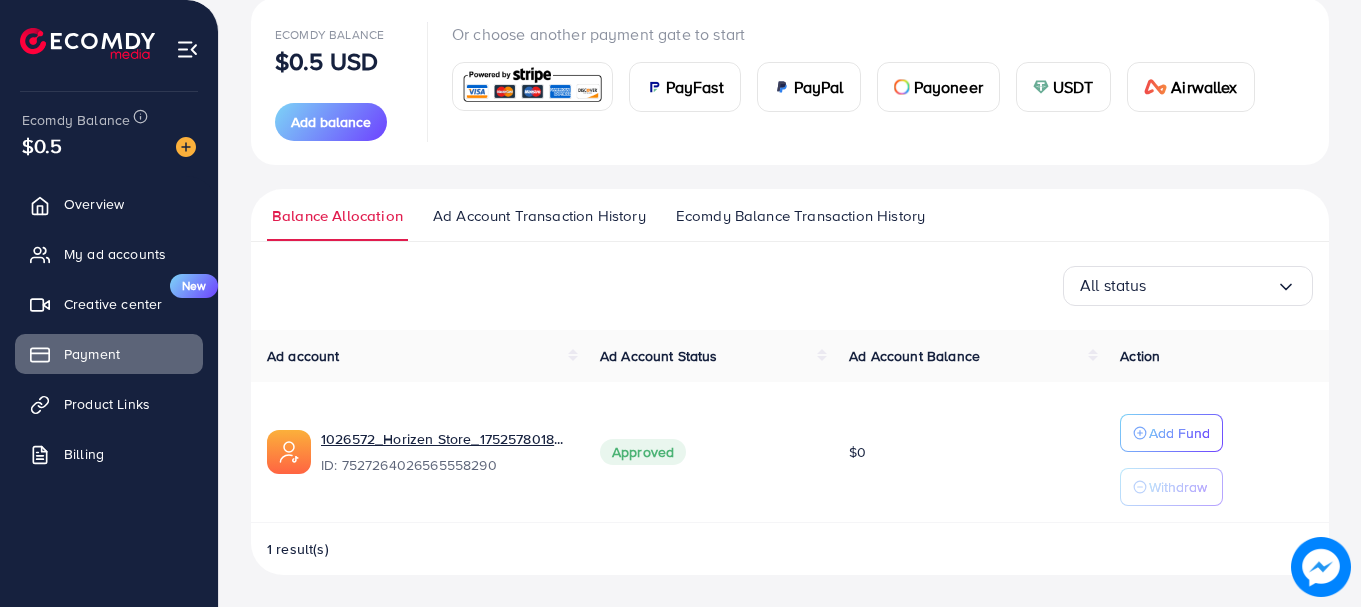 click on "Ad Account Status" at bounding box center (708, 356) 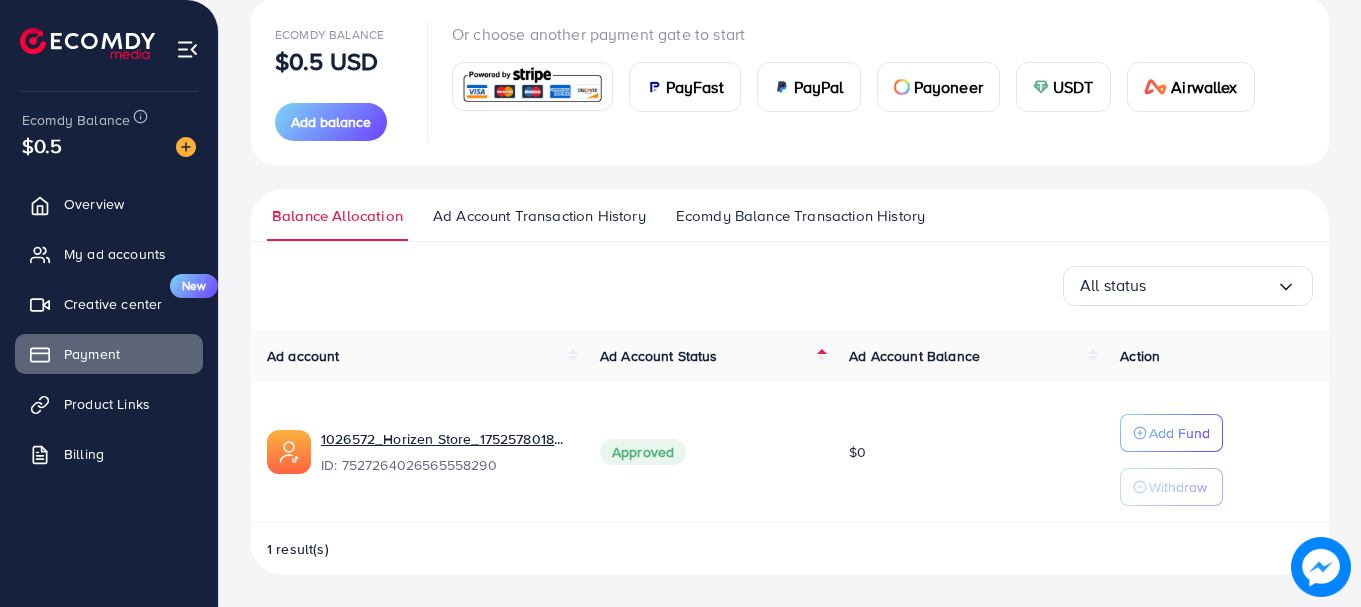 click on "Ad Account Transaction History" at bounding box center (539, 216) 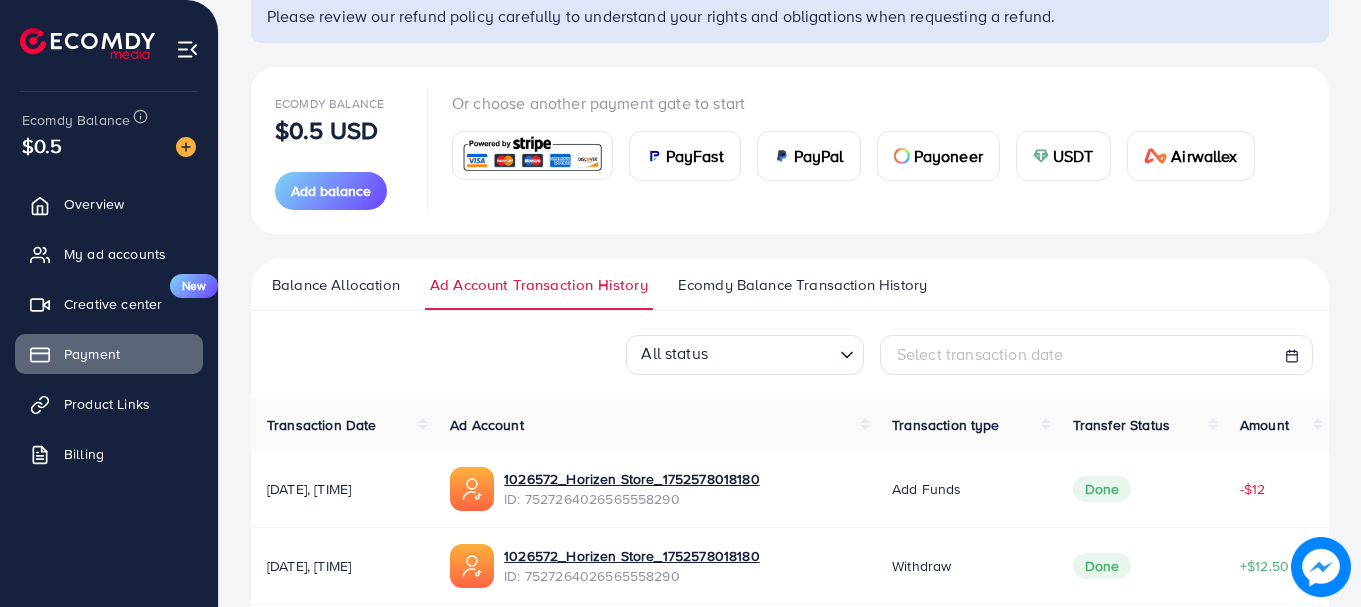 scroll, scrollTop: 180, scrollLeft: 0, axis: vertical 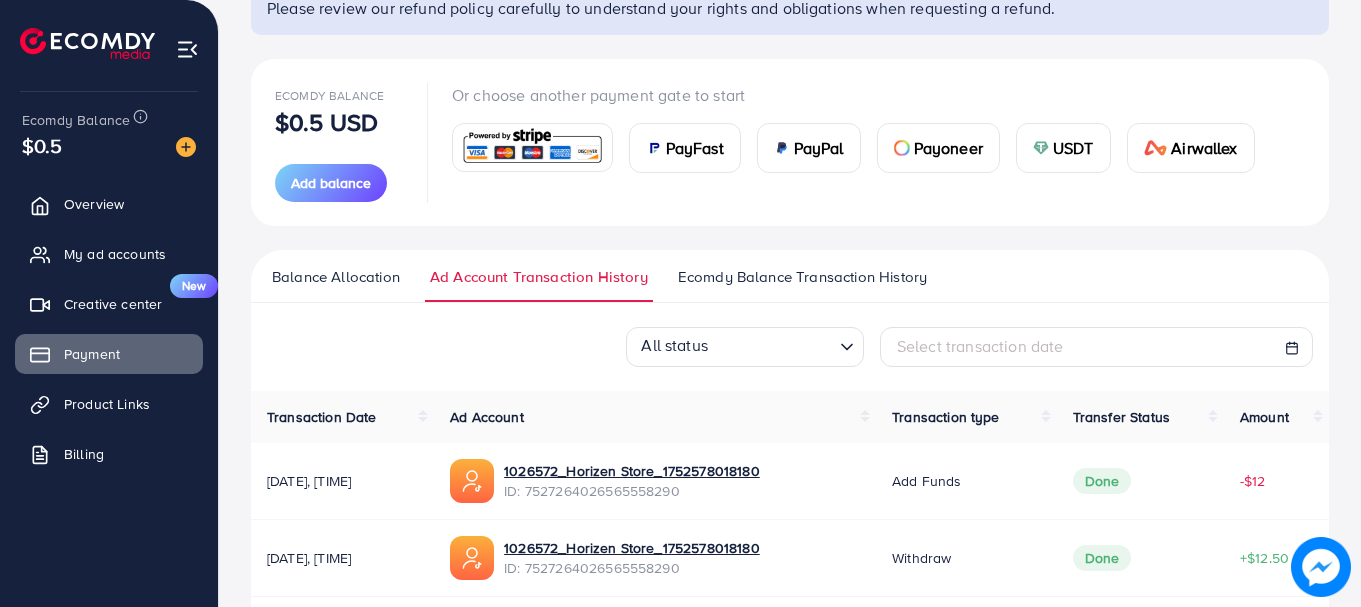 click on "Ecomdy Balance Transaction History" at bounding box center (802, 277) 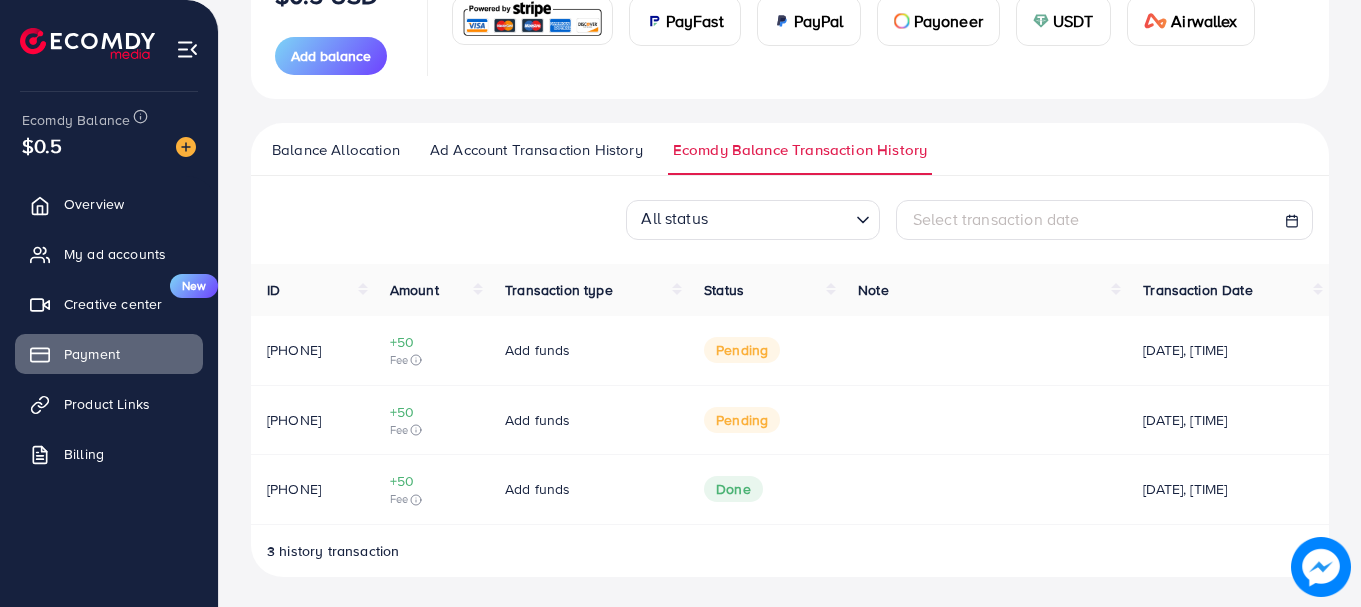 scroll, scrollTop: 309, scrollLeft: 0, axis: vertical 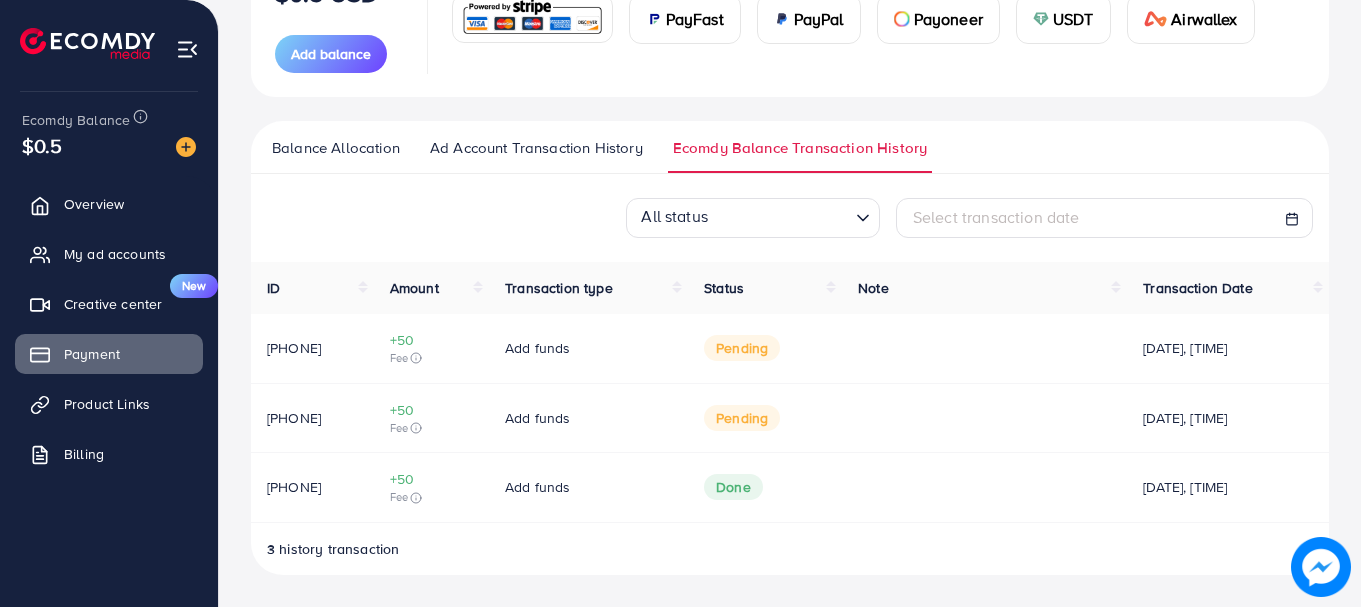 click on "pending" at bounding box center [742, 348] 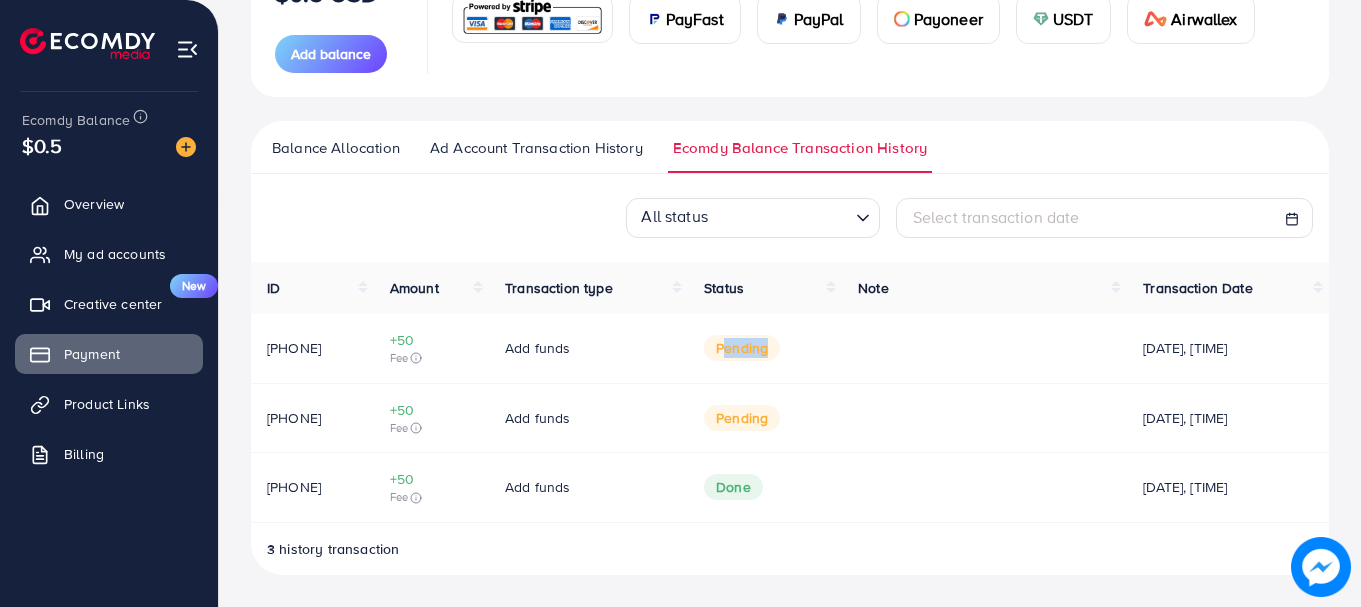 click on "pending" at bounding box center [742, 348] 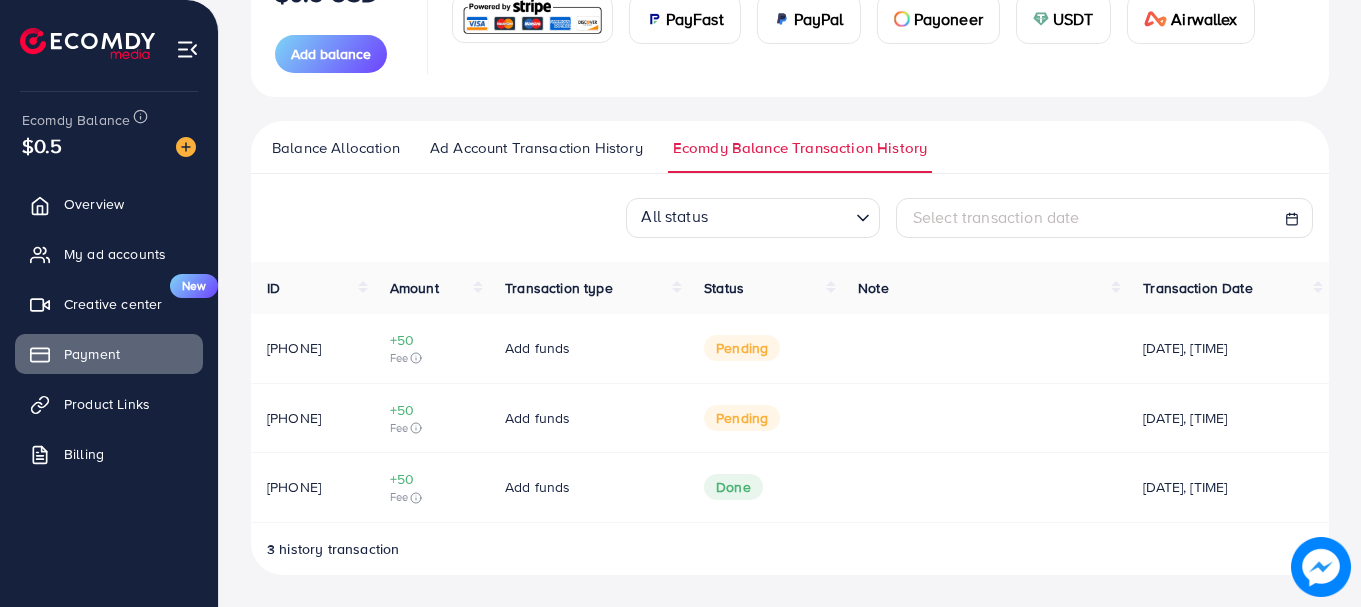 click on "pending" at bounding box center (742, 418) 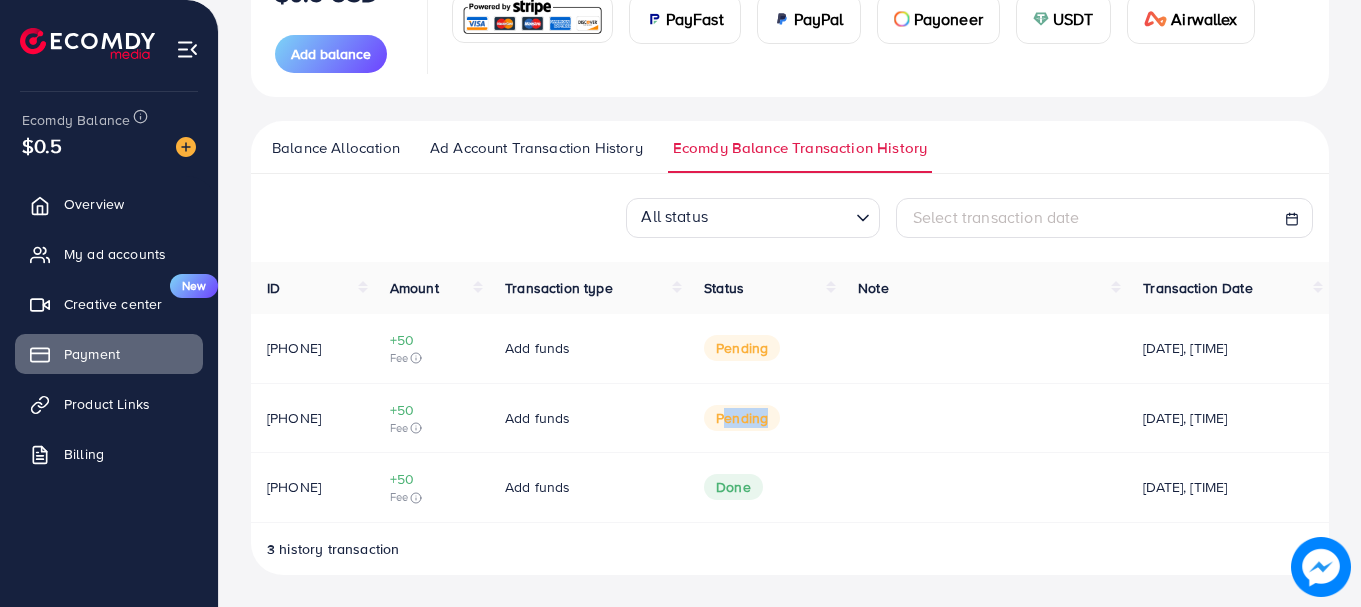 click on "pending" at bounding box center (742, 418) 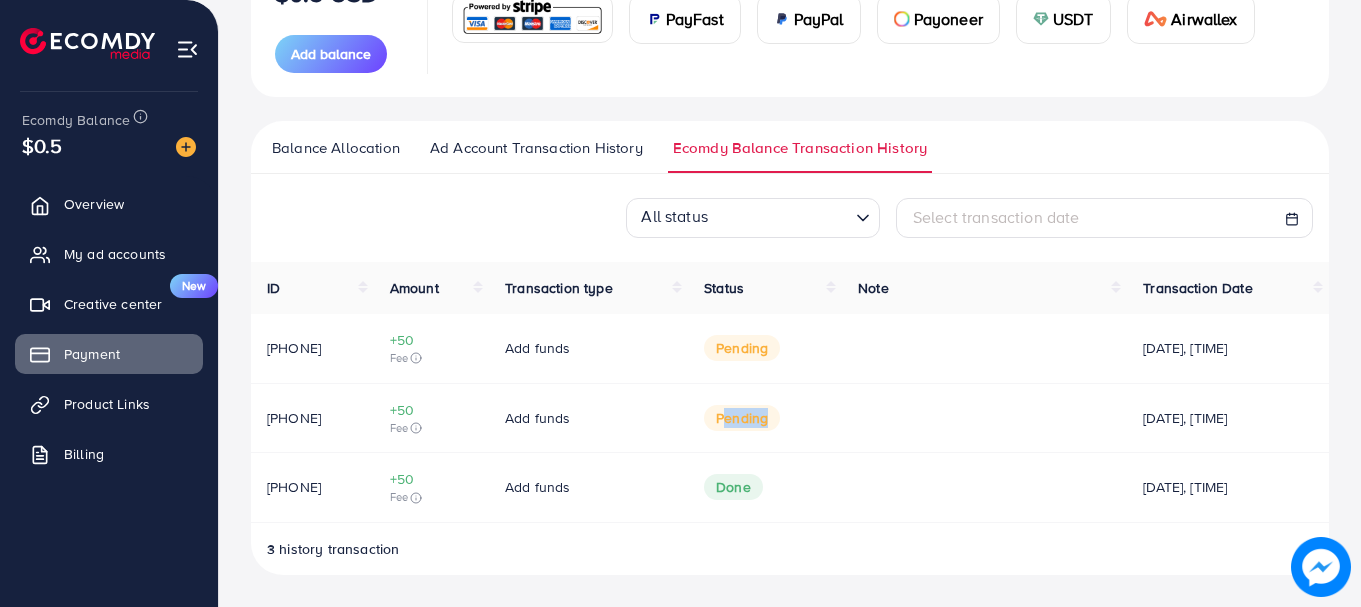 click on "pending" at bounding box center [765, 418] 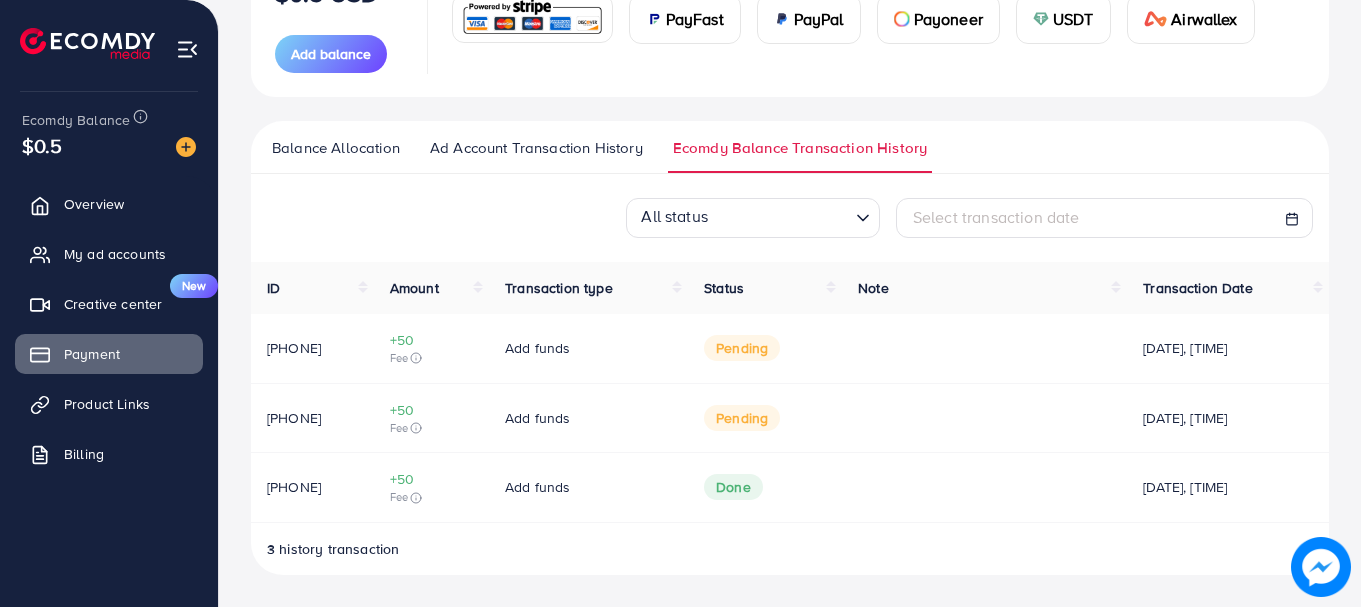 click on "688ca66877d3ae56399c2e94" at bounding box center (294, 348) 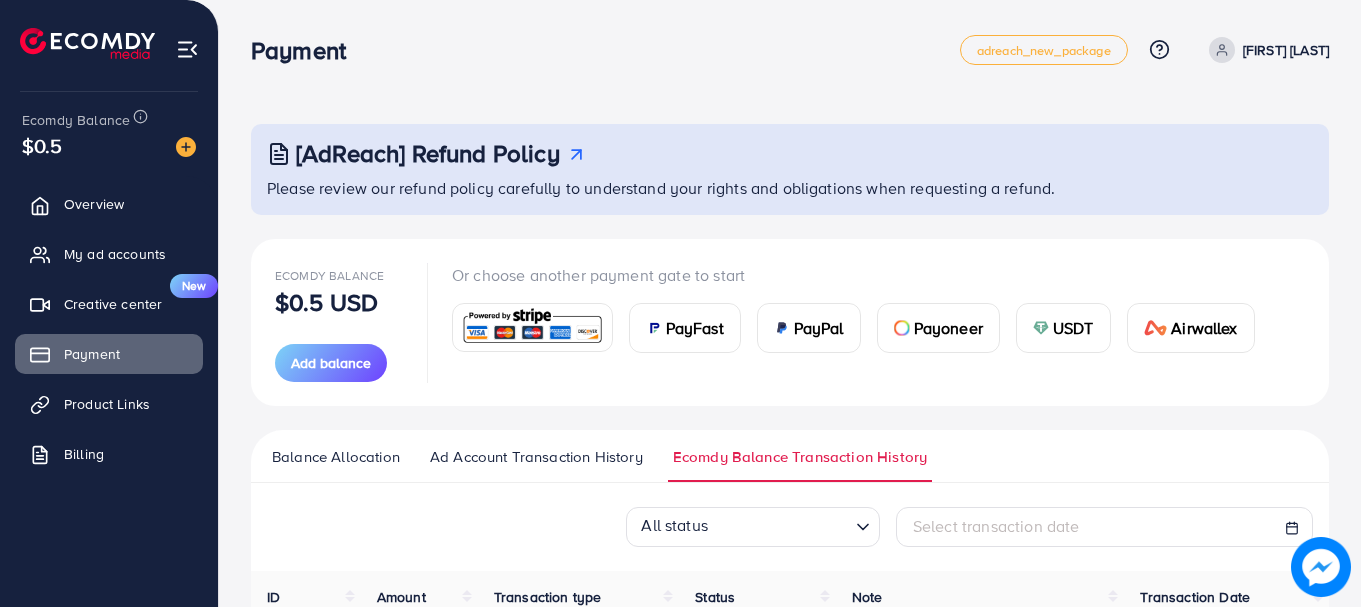 scroll, scrollTop: 0, scrollLeft: 0, axis: both 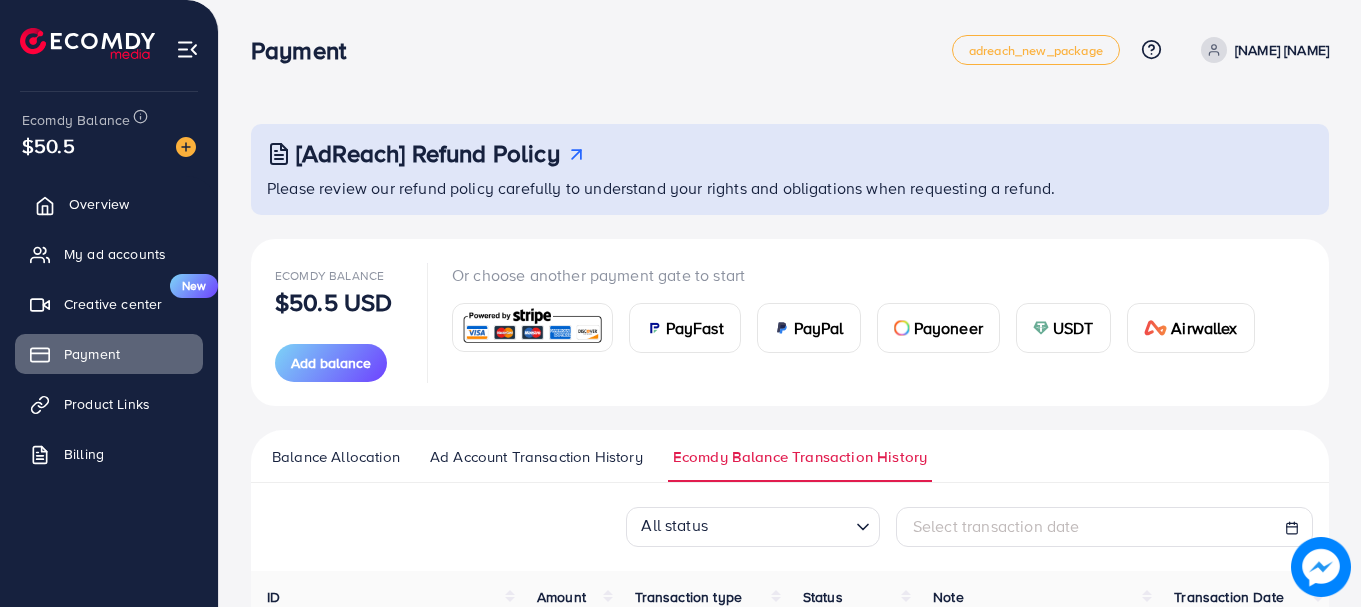 click on "Overview" at bounding box center [109, 204] 